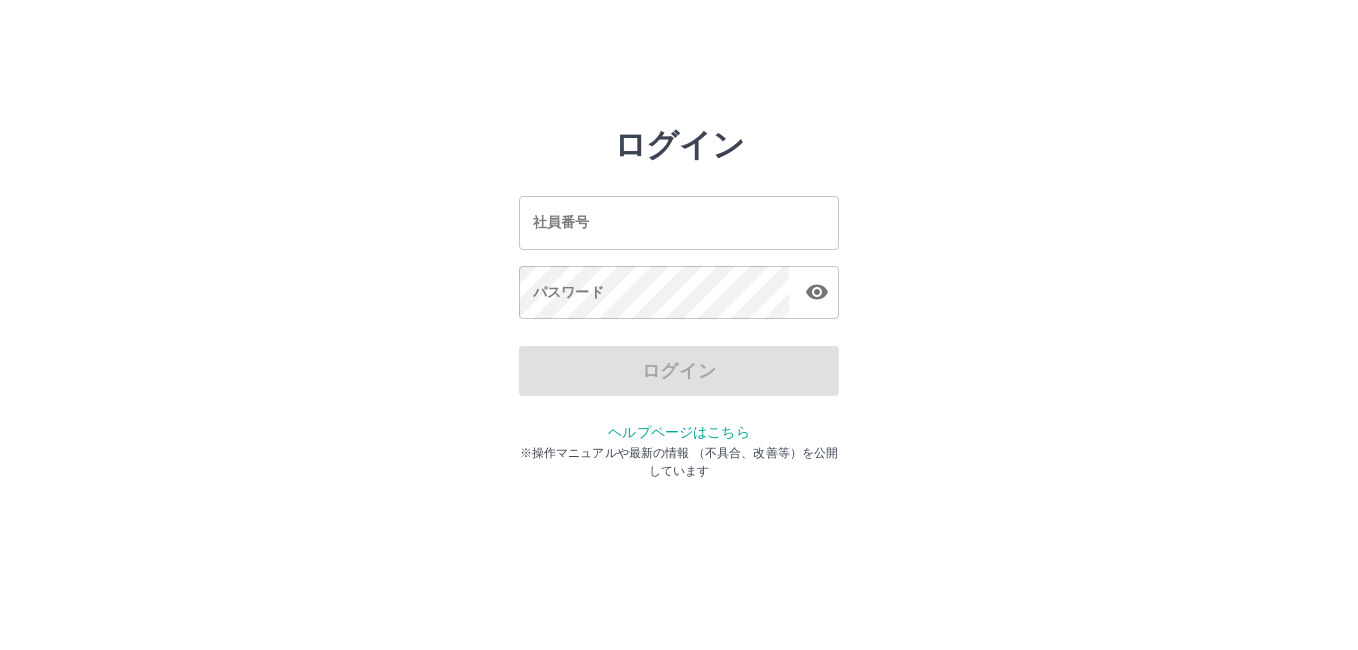 scroll, scrollTop: 0, scrollLeft: 0, axis: both 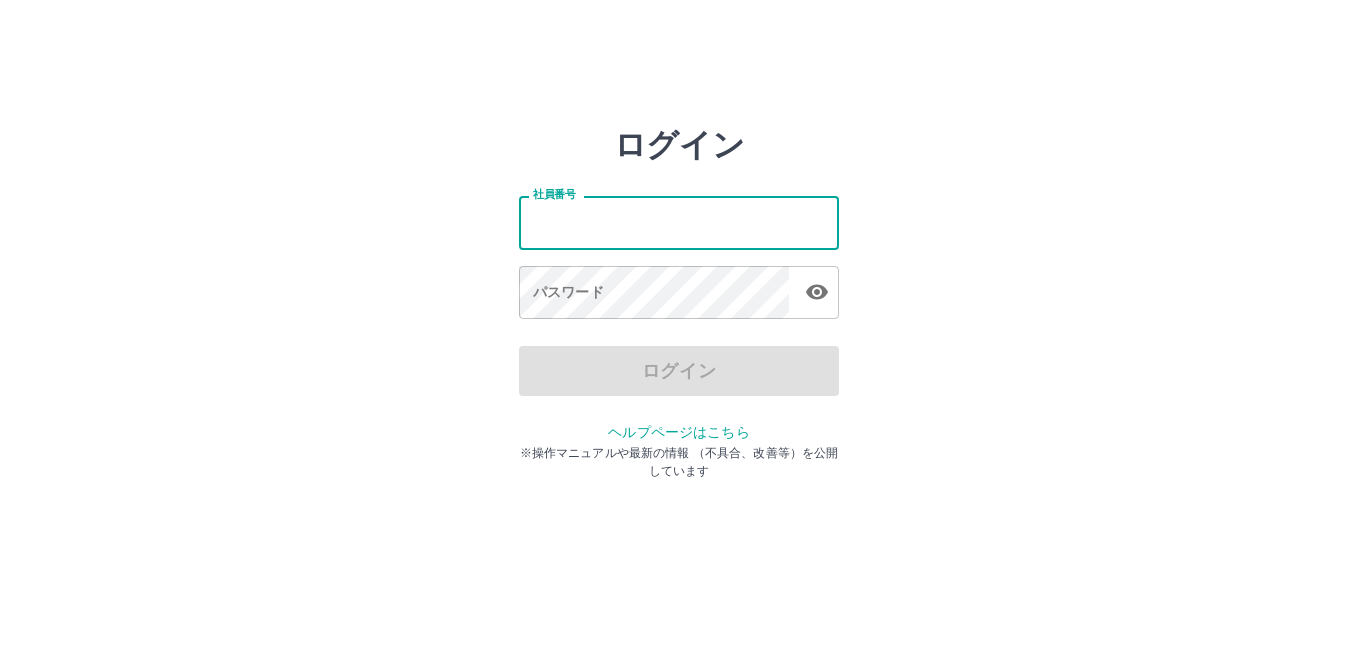 click on "社員番号" at bounding box center (679, 222) 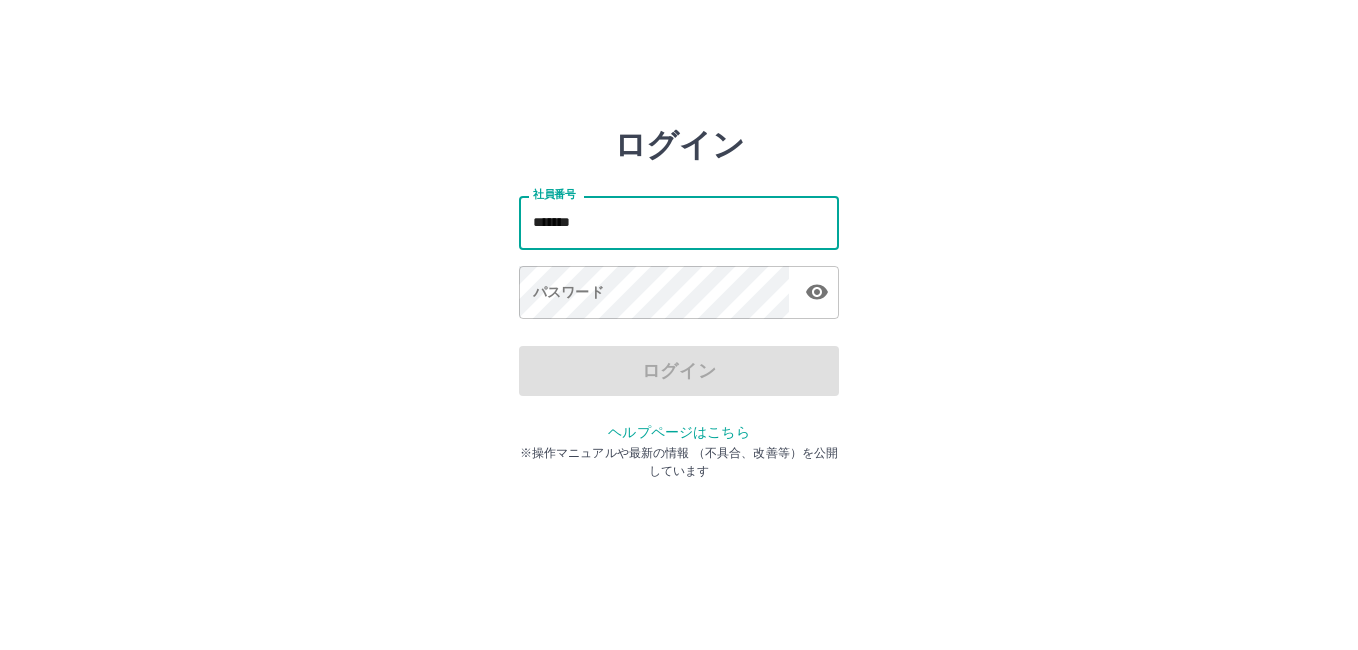type on "*******" 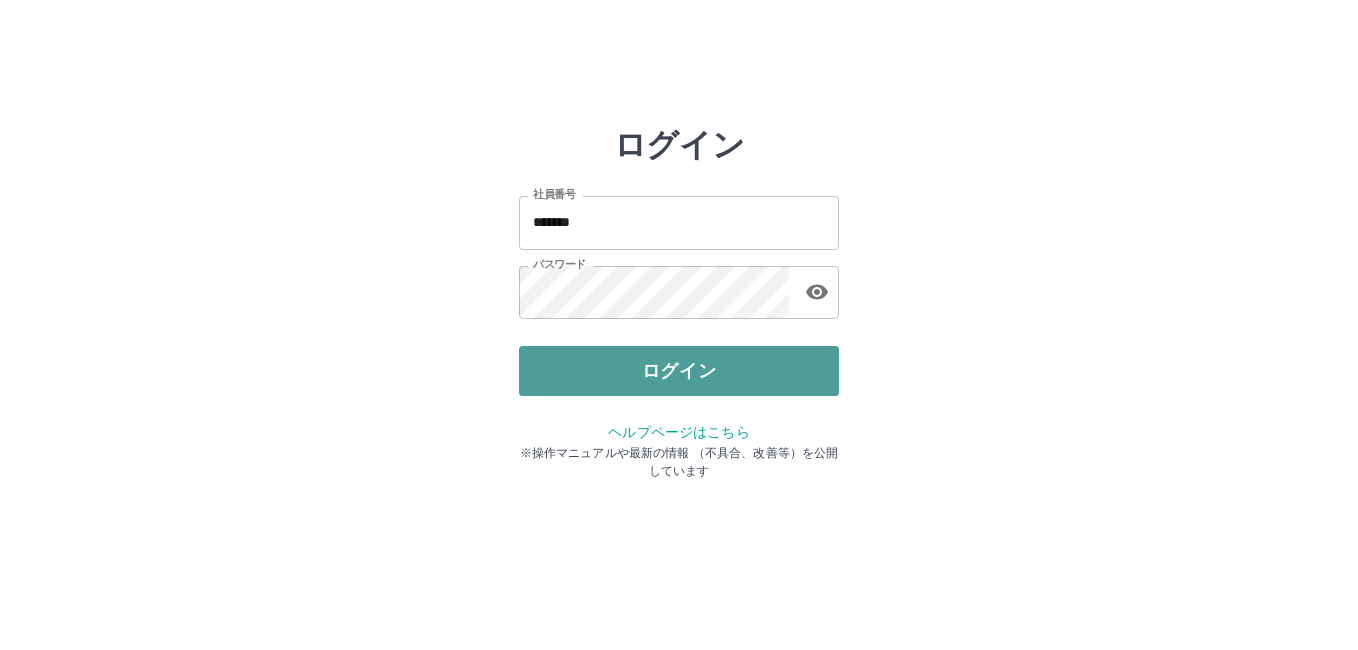 click on "ログイン" at bounding box center (679, 371) 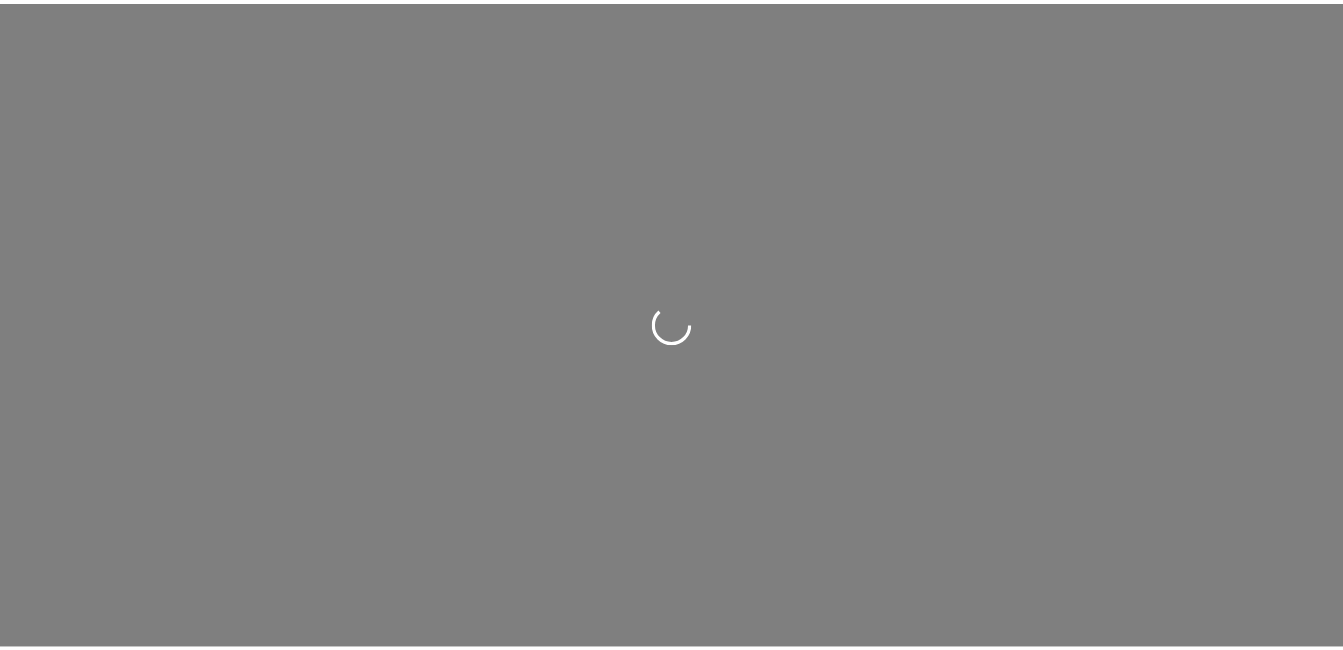 scroll, scrollTop: 0, scrollLeft: 0, axis: both 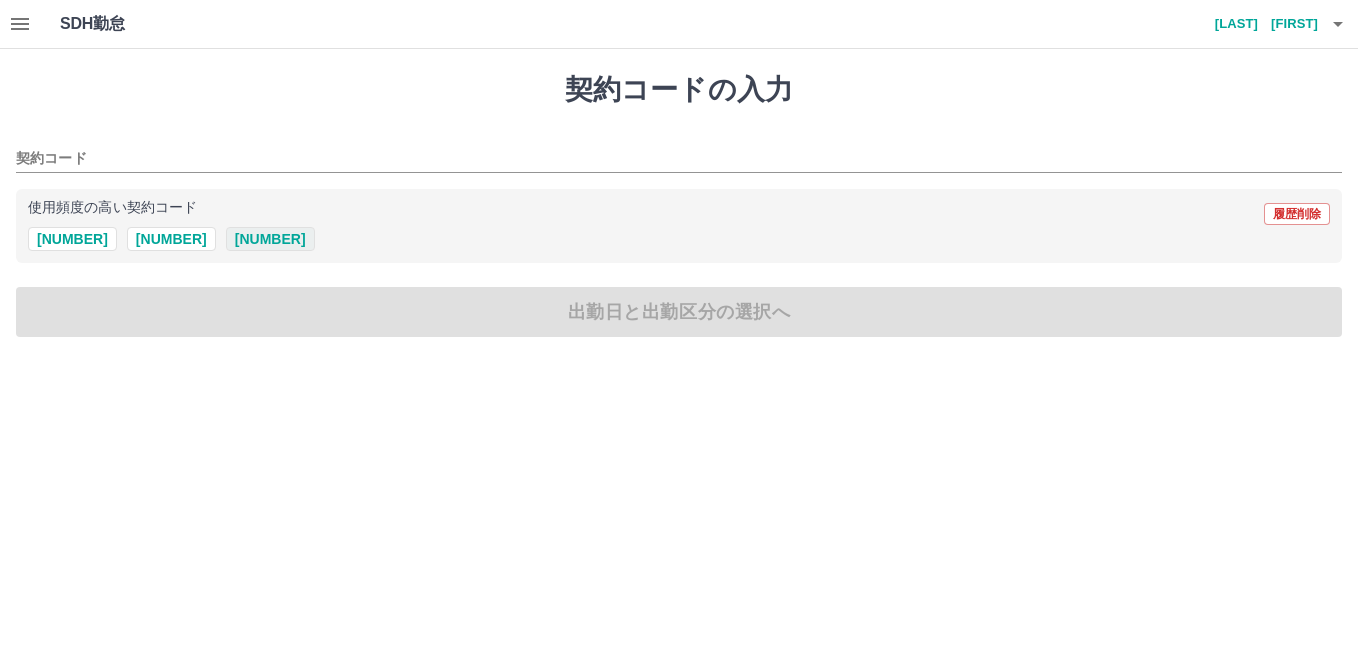 click on "[NUMBER]" at bounding box center (270, 239) 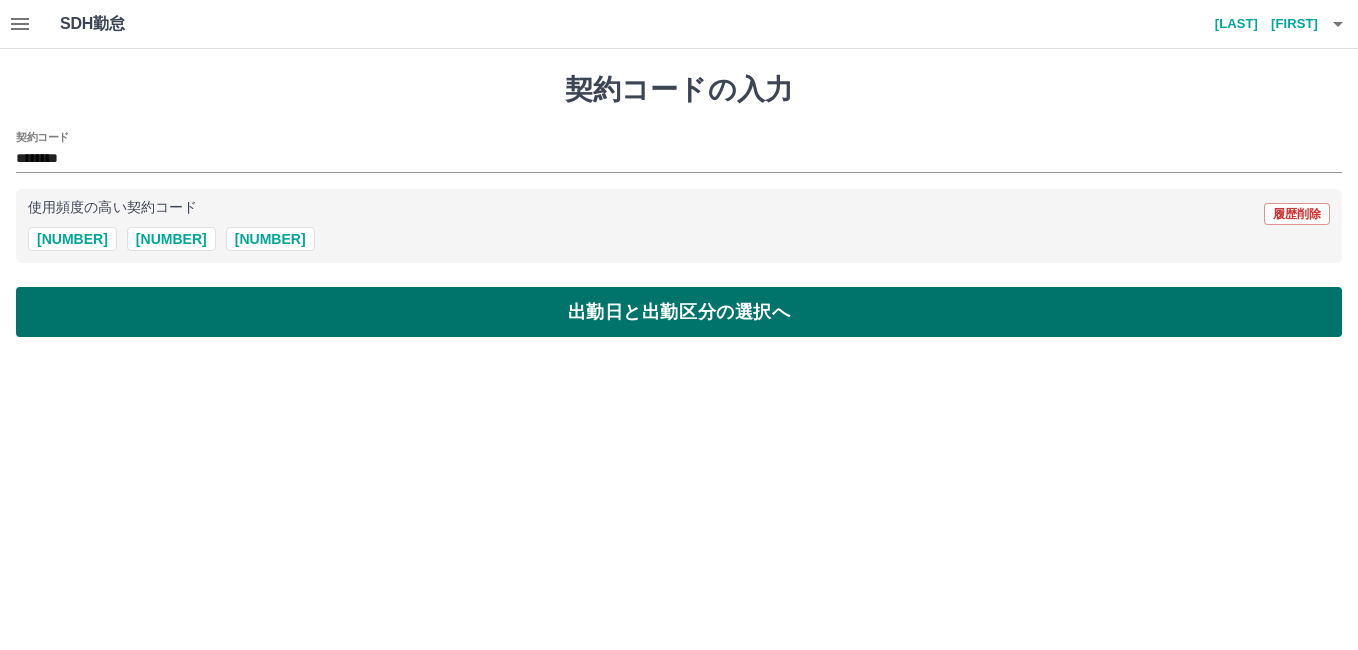 click on "出勤日と出勤区分の選択へ" at bounding box center (679, 312) 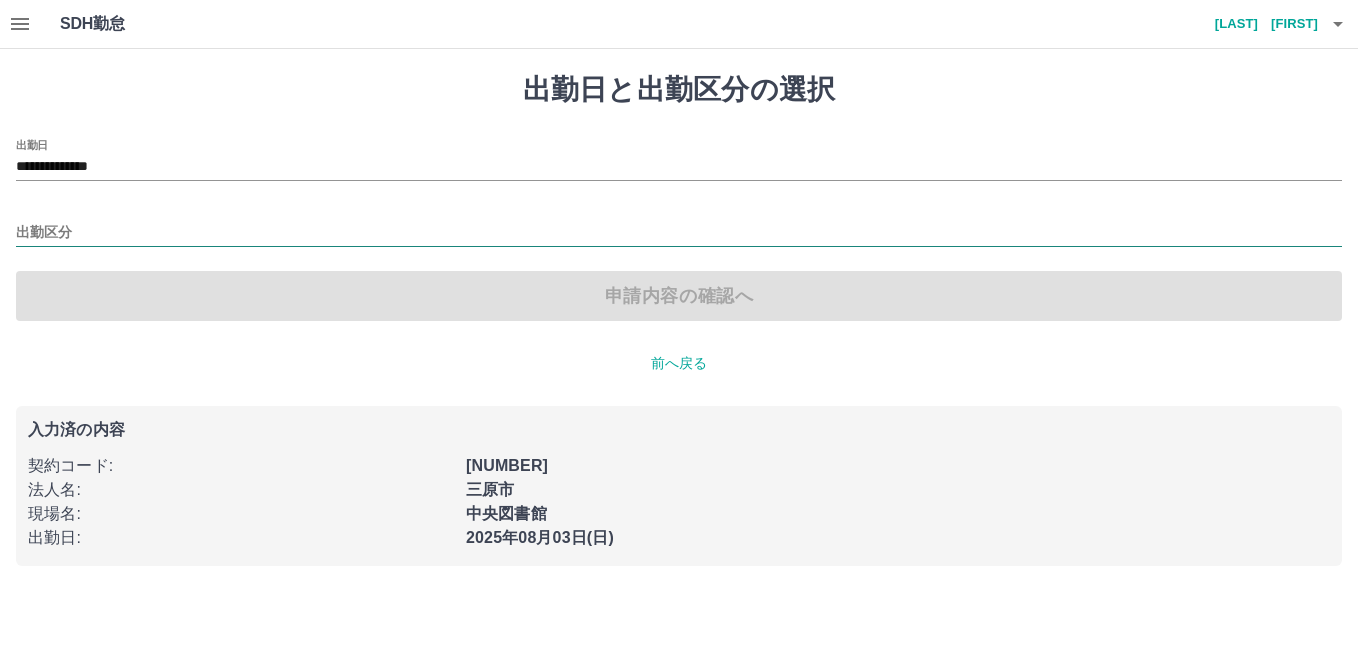 click on "出勤区分" at bounding box center (679, 233) 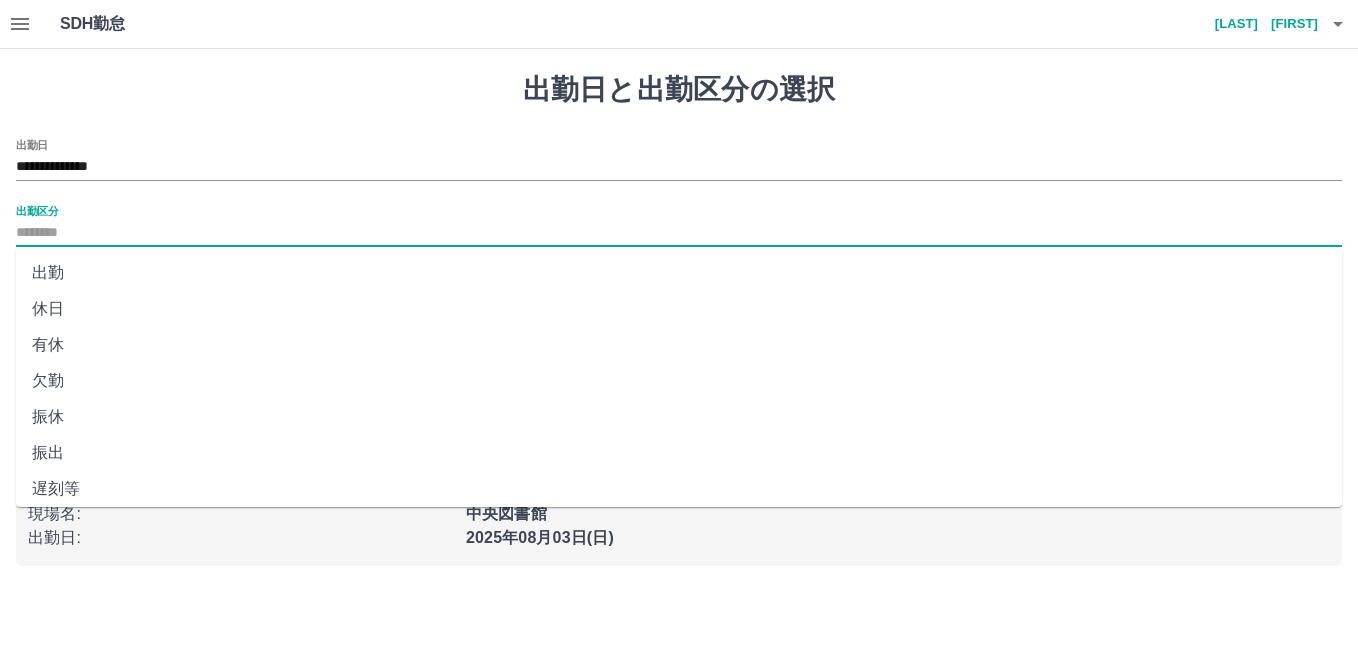 click on "出勤" at bounding box center (679, 273) 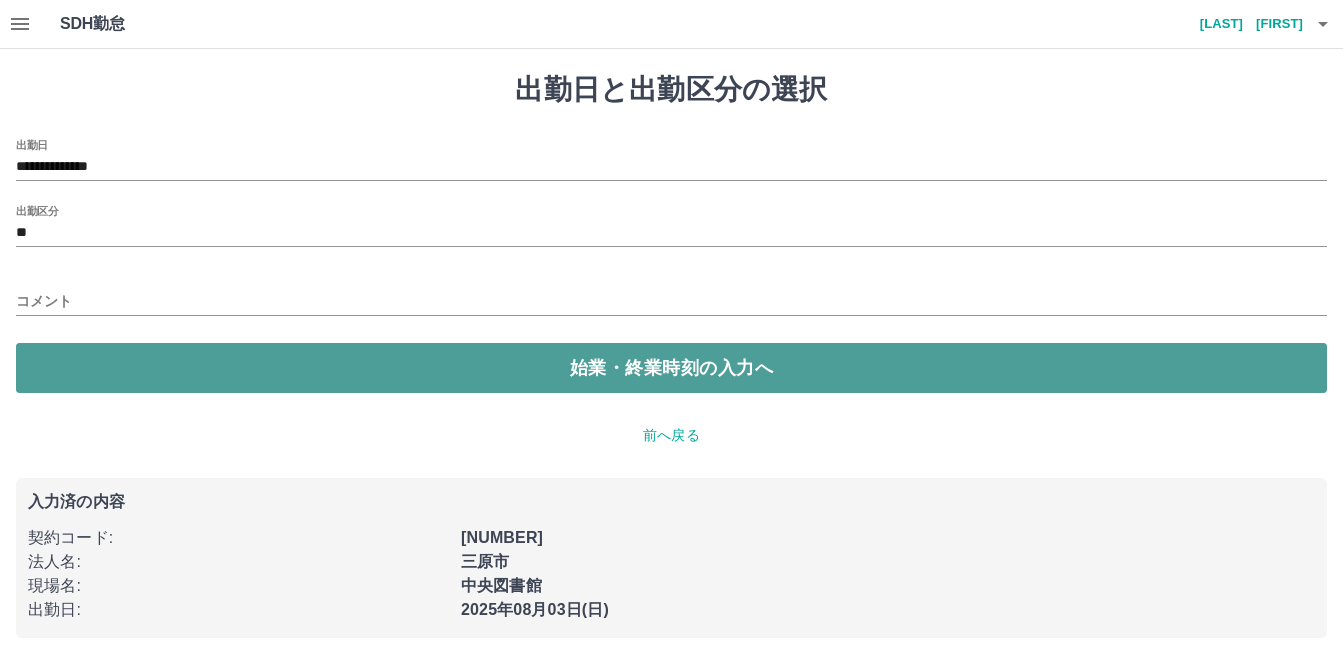 click on "始業・終業時刻の入力へ" at bounding box center (671, 368) 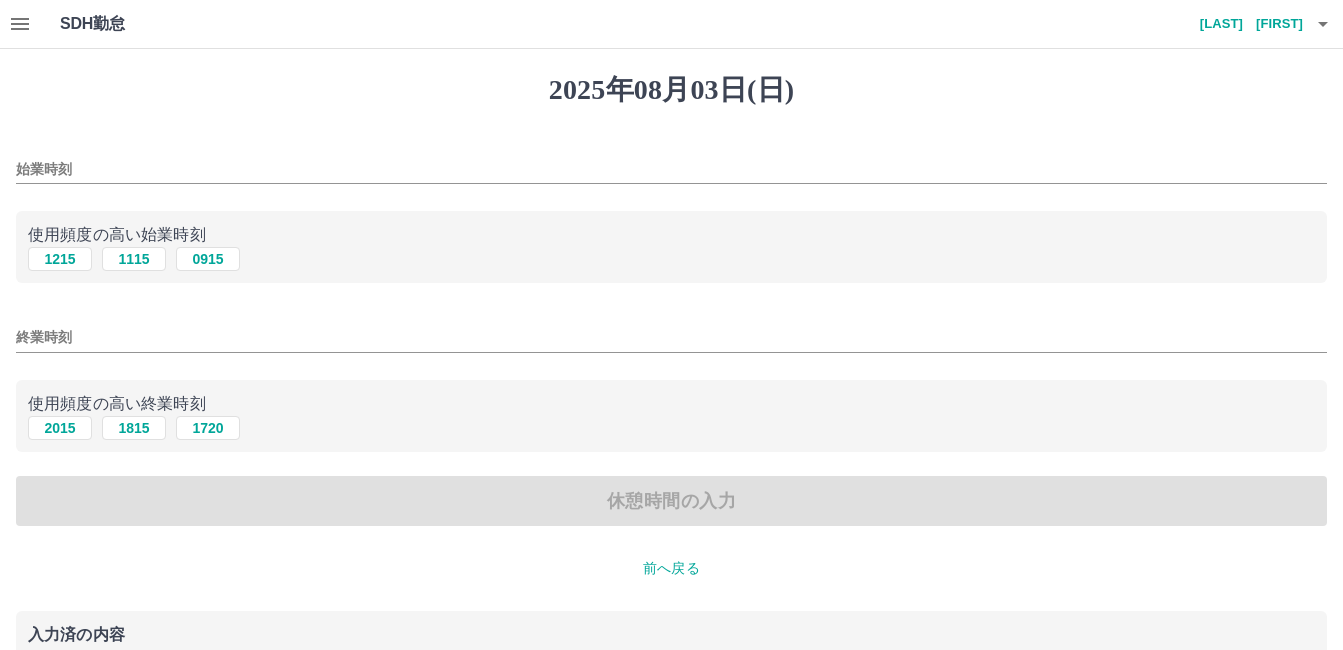 click on "始業時刻" at bounding box center (671, 169) 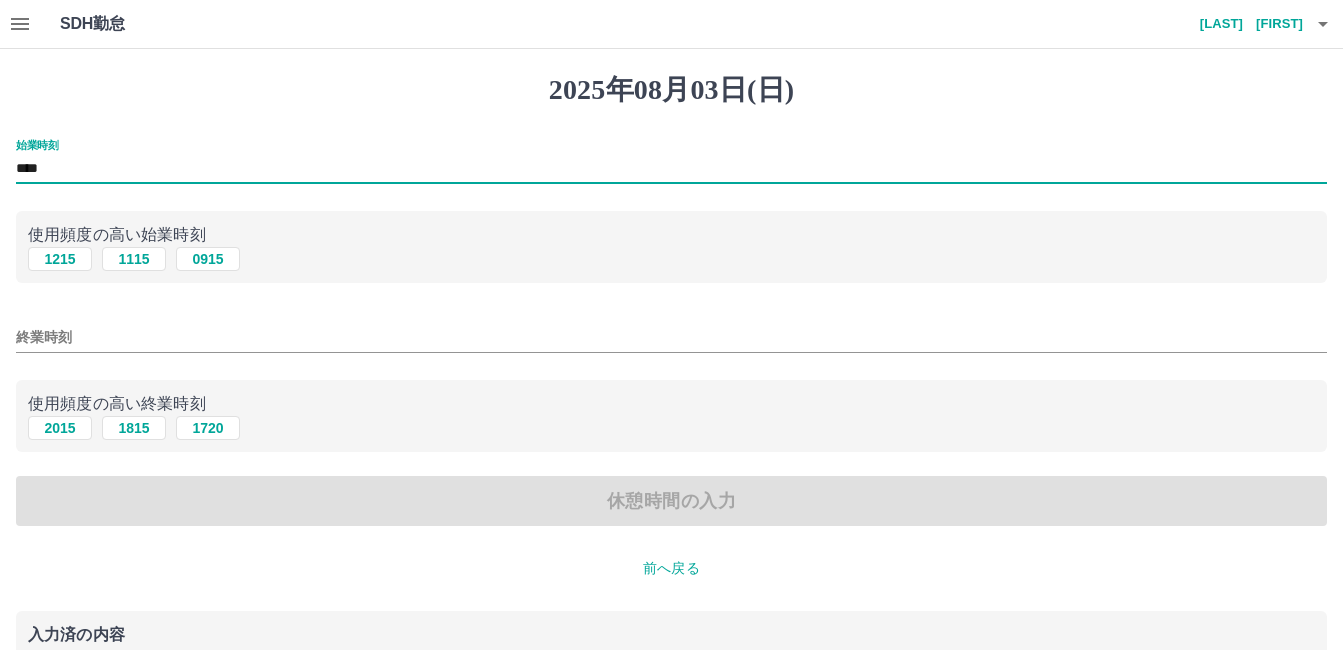 type on "****" 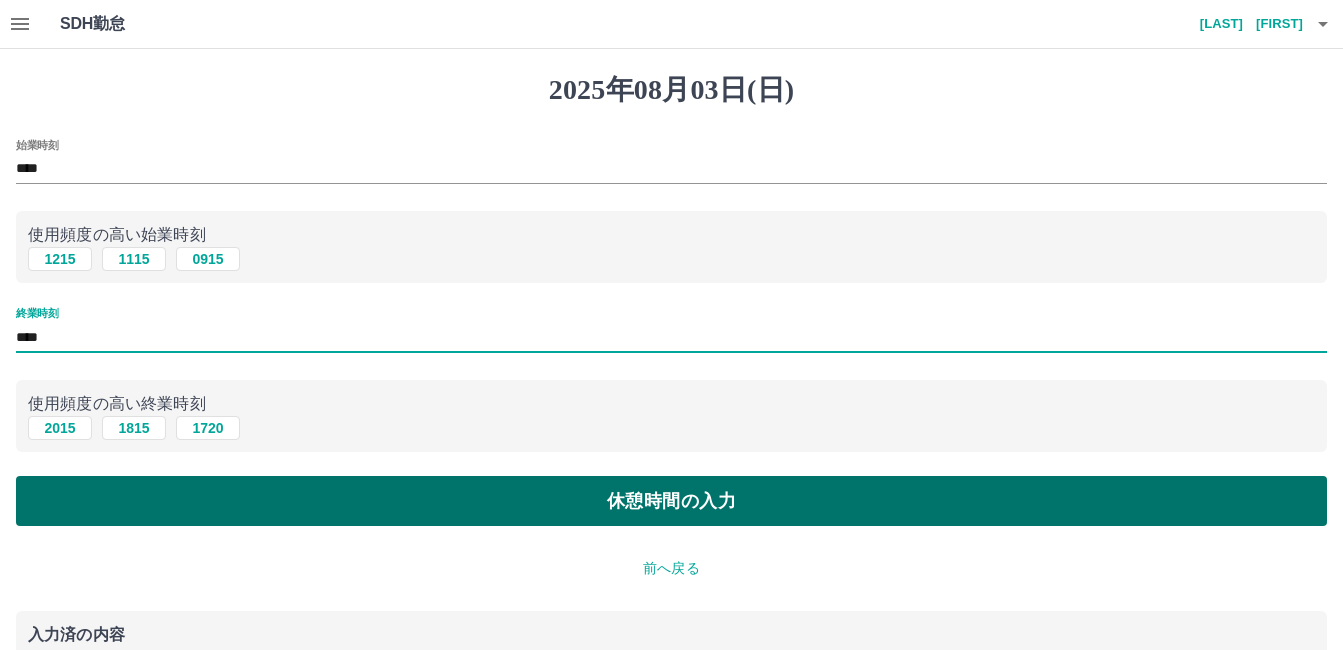type on "****" 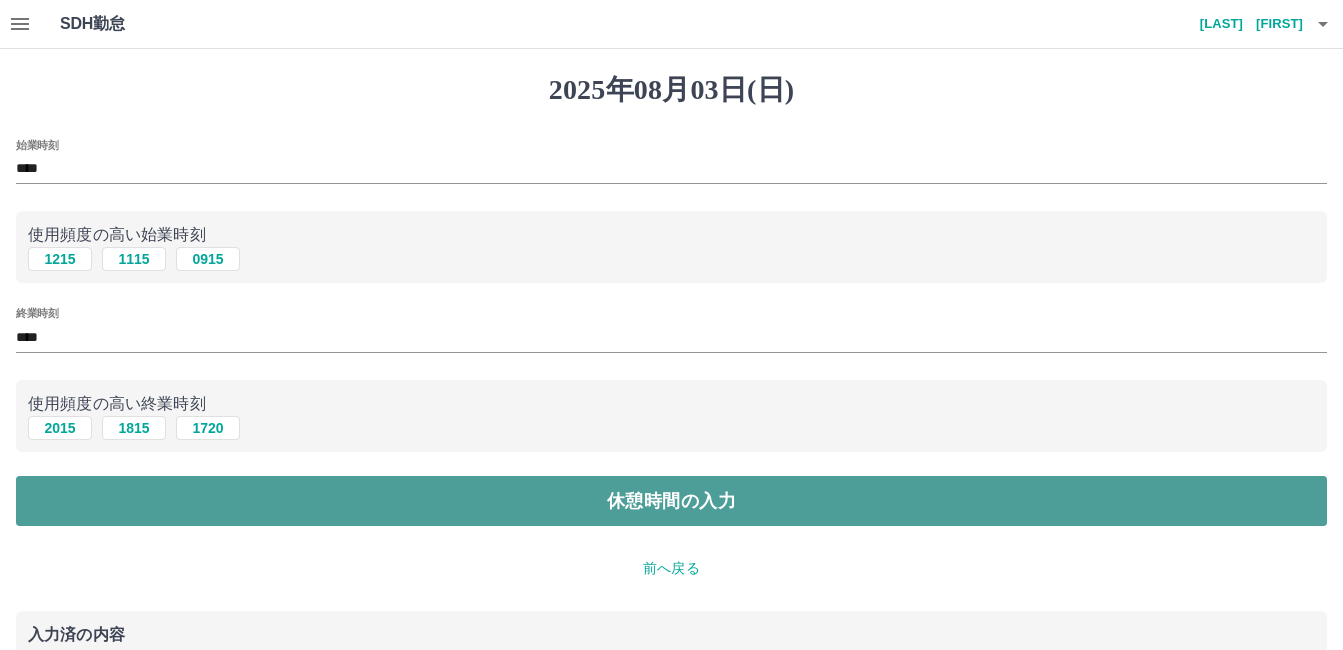 click on "休憩時間の入力" at bounding box center [671, 501] 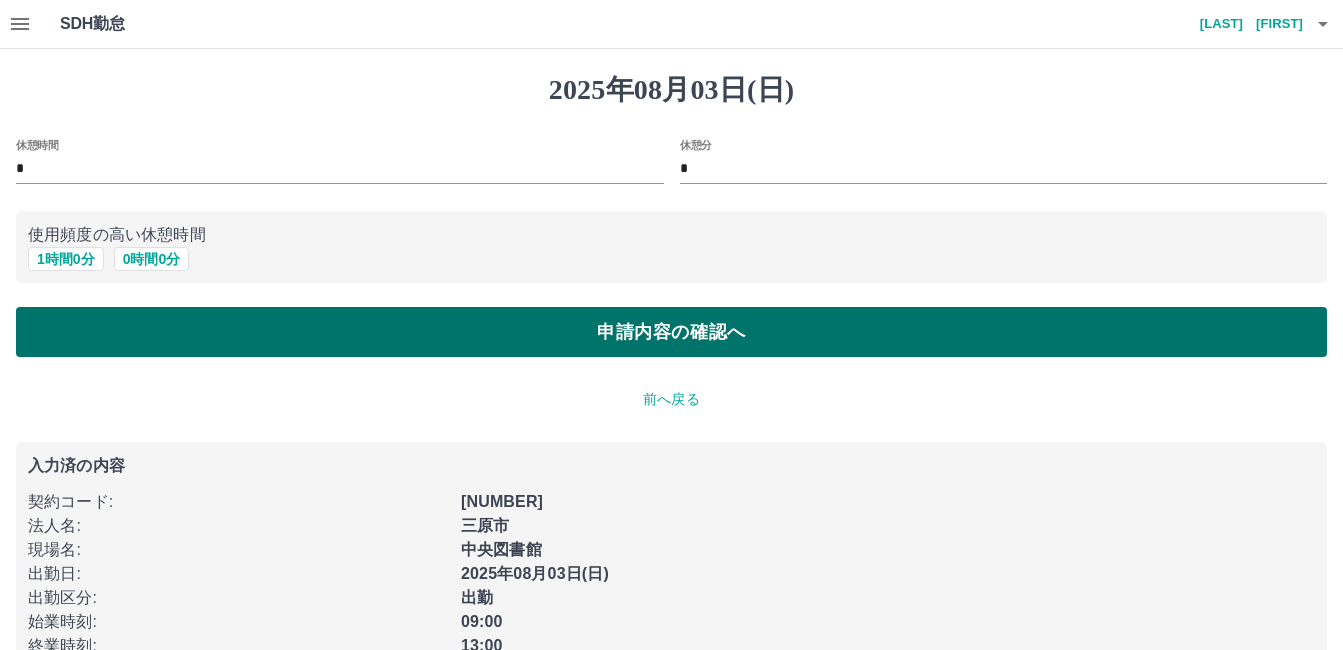 click on "申請内容の確認へ" at bounding box center [671, 332] 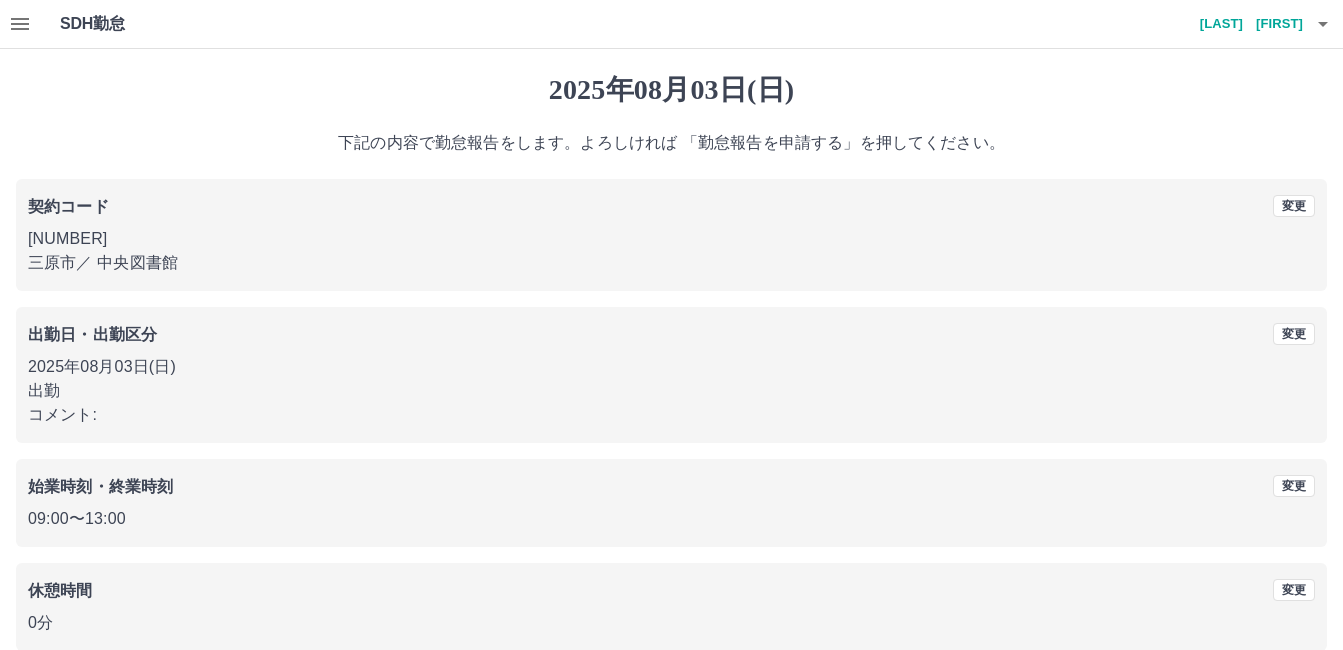 scroll, scrollTop: 99, scrollLeft: 0, axis: vertical 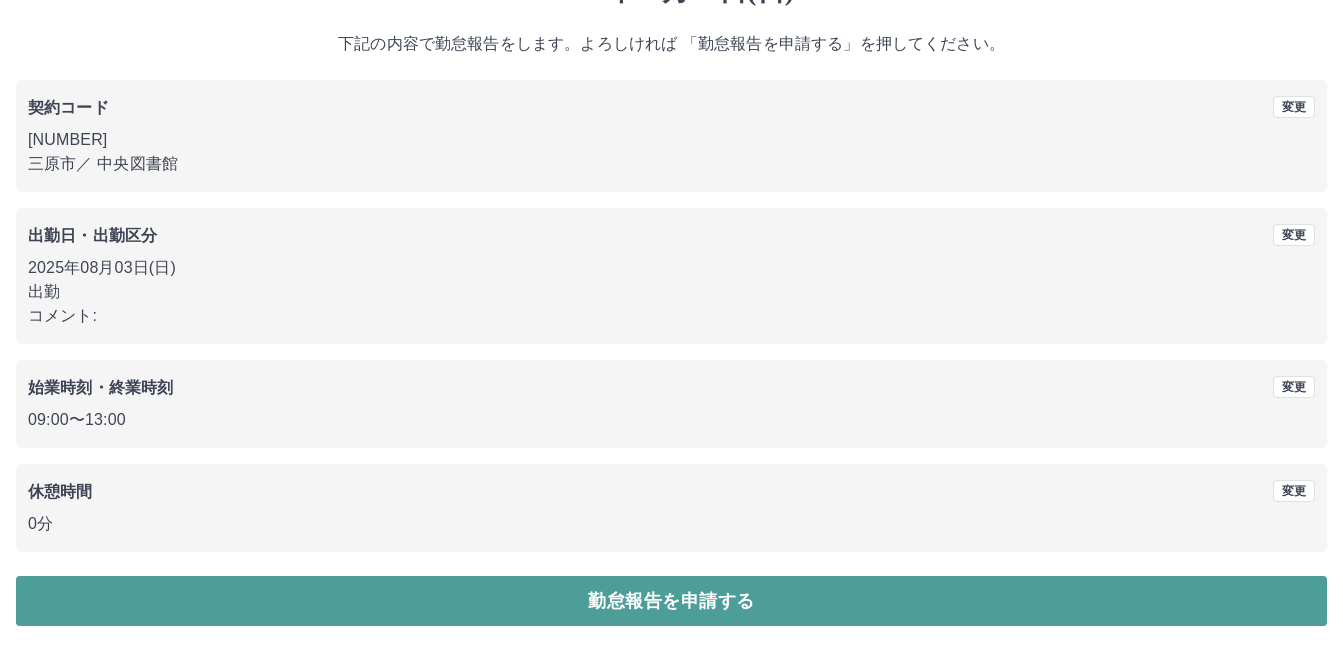 click on "勤怠報告を申請する" at bounding box center [671, 601] 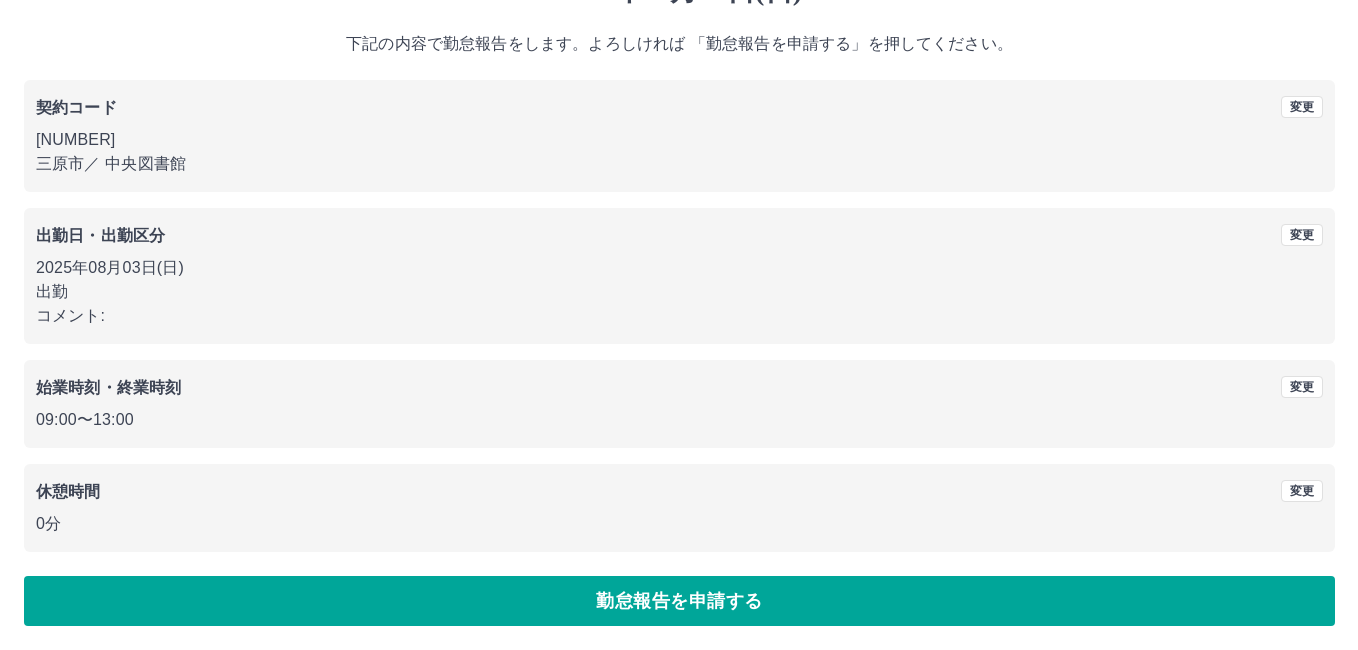 scroll, scrollTop: 0, scrollLeft: 0, axis: both 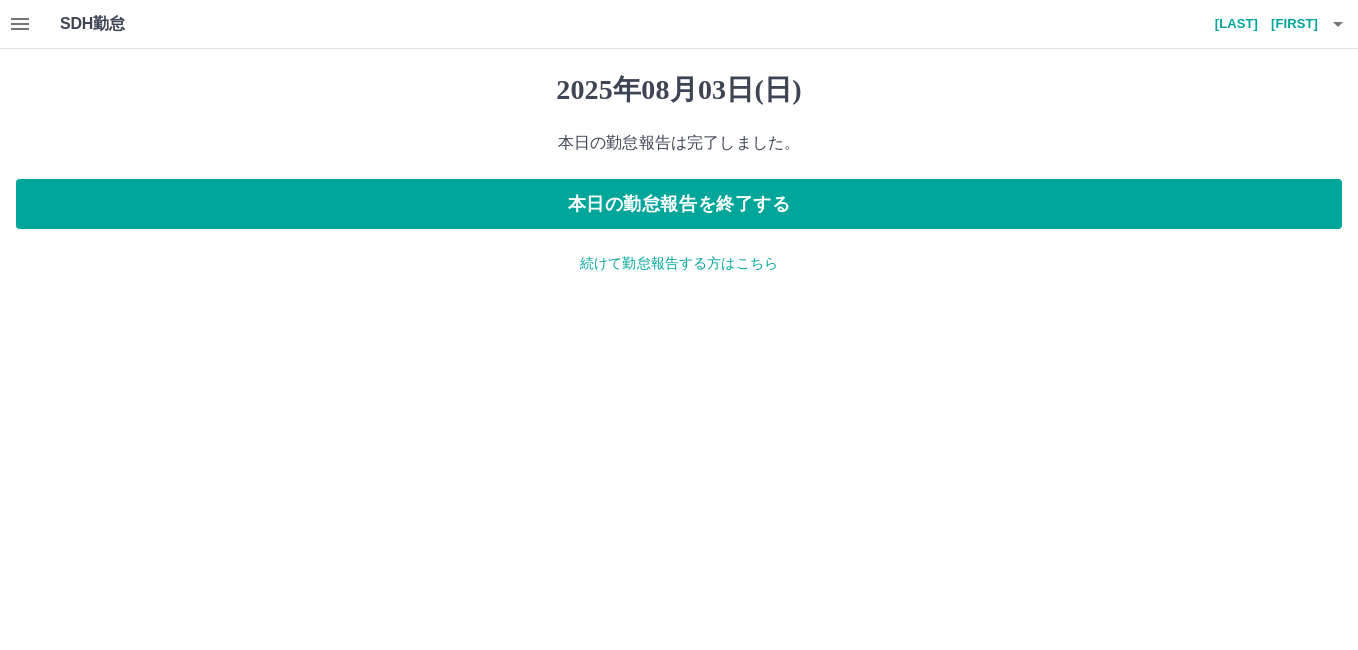 click on "続けて勤怠報告する方はこちら" at bounding box center (679, 263) 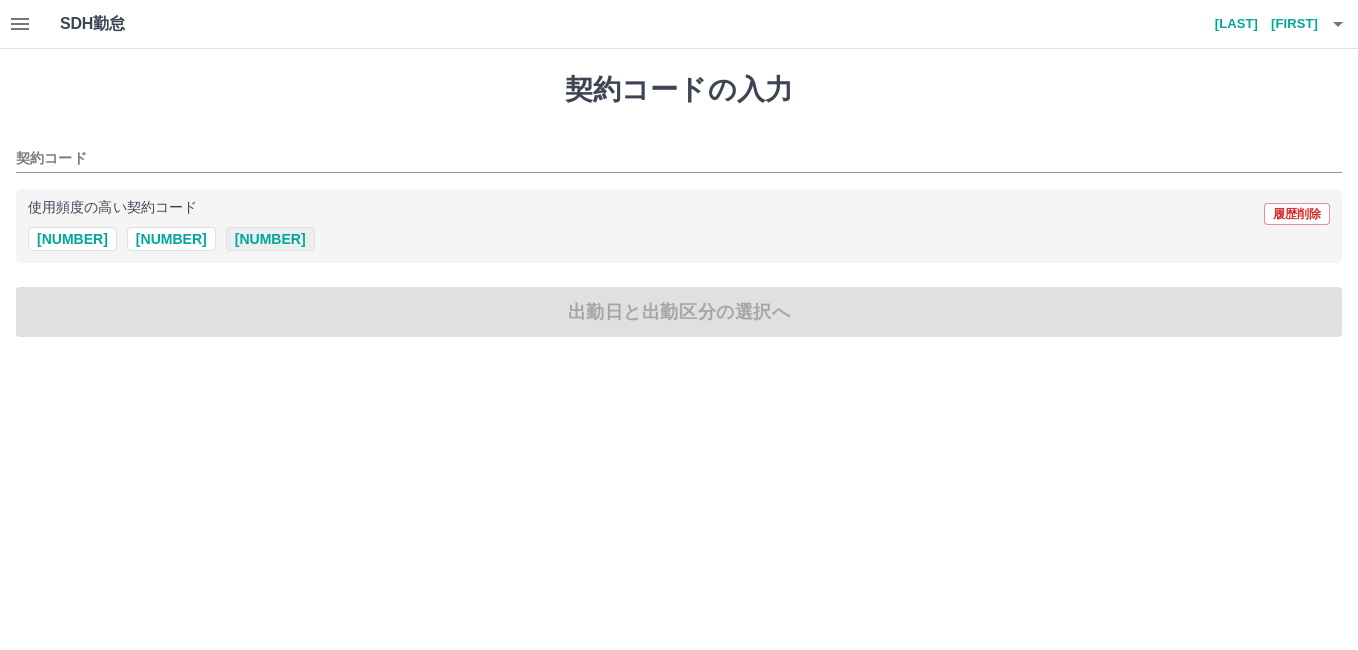 click on "[NUMBER]" at bounding box center (270, 239) 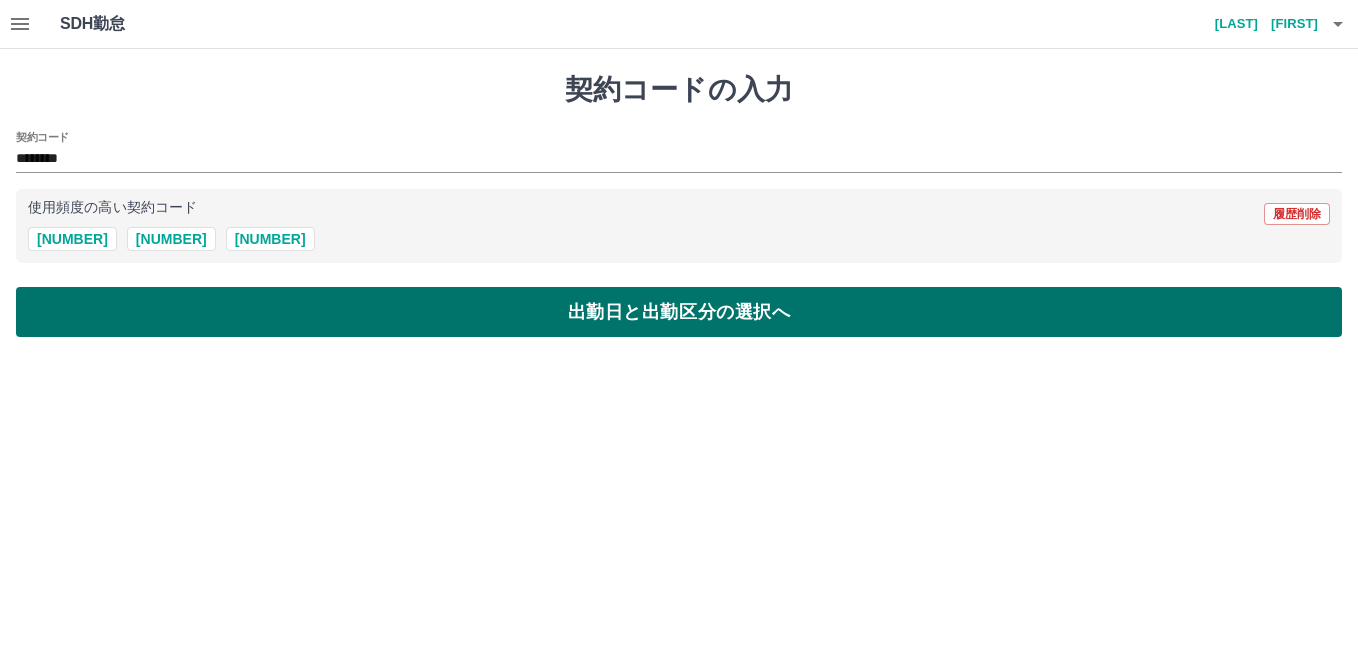 click on "出勤日と出勤区分の選択へ" at bounding box center (679, 312) 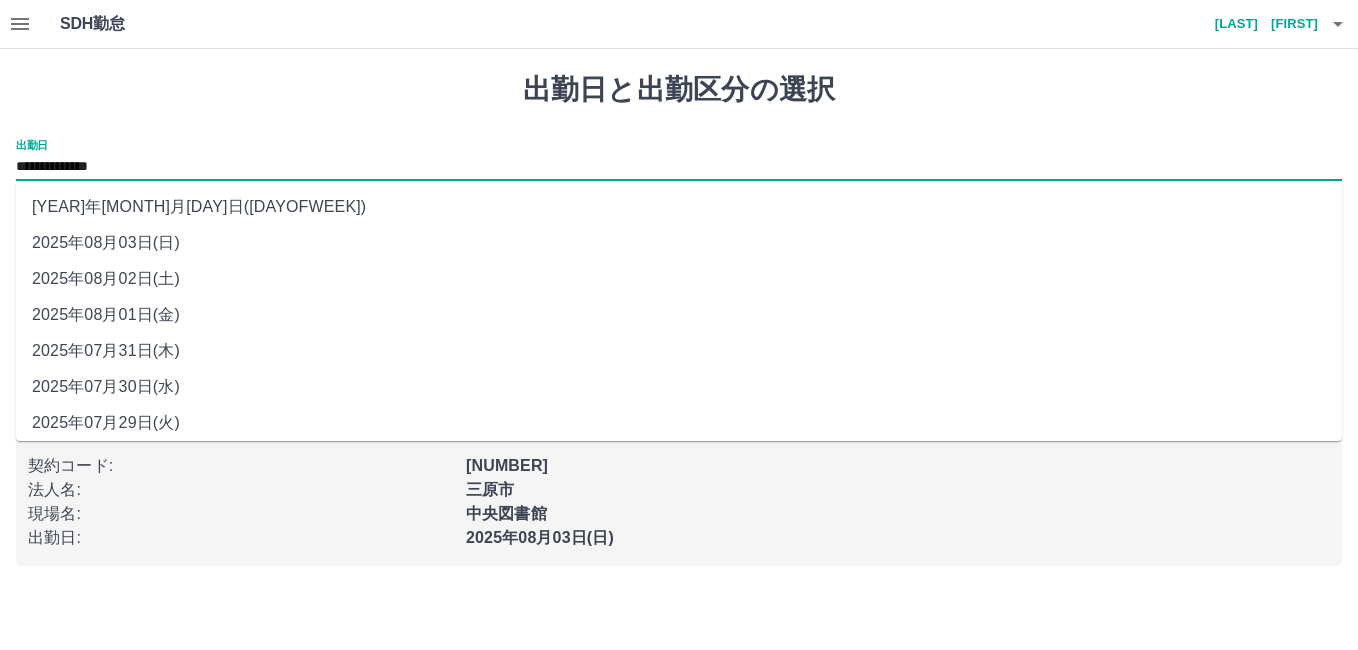 click on "**********" at bounding box center (679, 167) 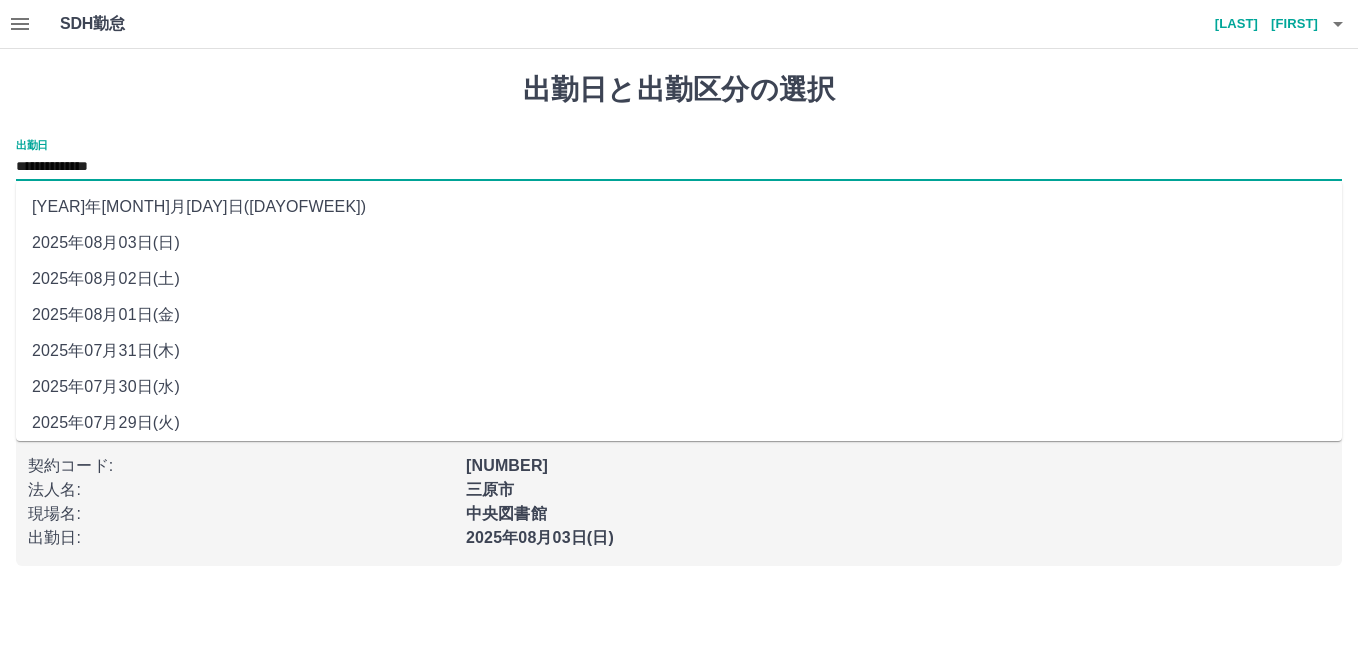 drag, startPoint x: 175, startPoint y: 164, endPoint x: 173, endPoint y: 200, distance: 36.05551 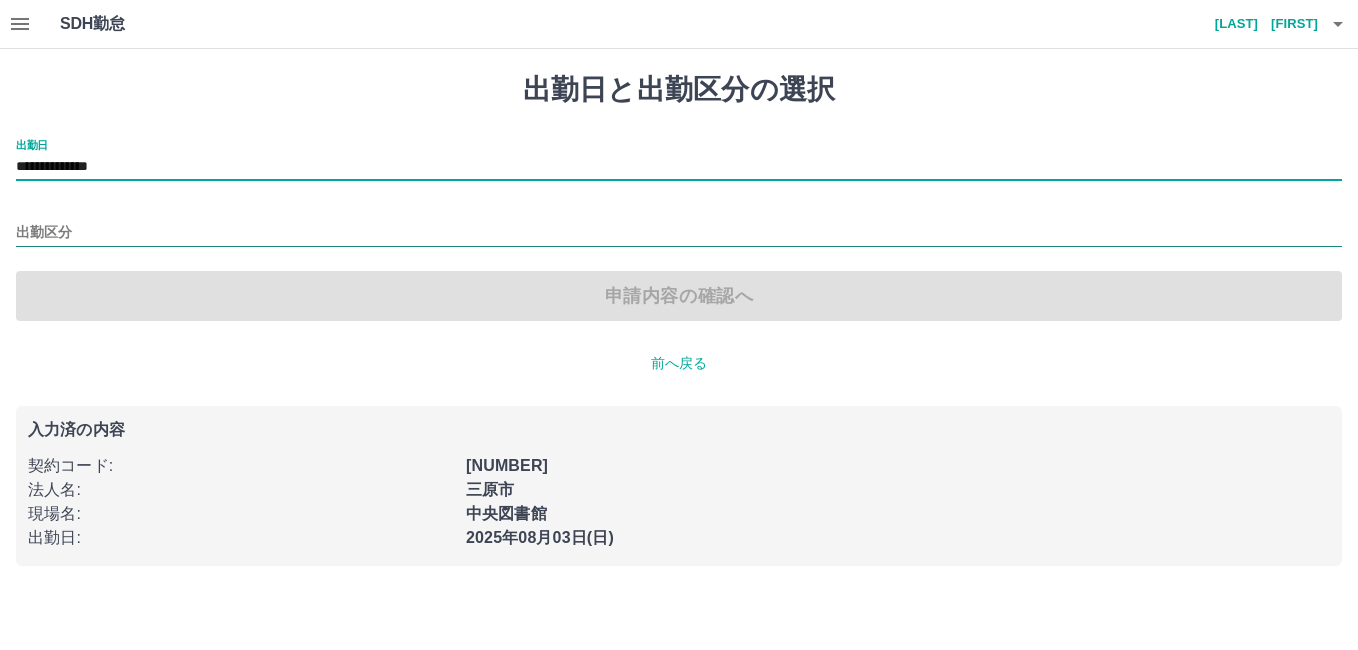 click on "出勤区分" at bounding box center (679, 233) 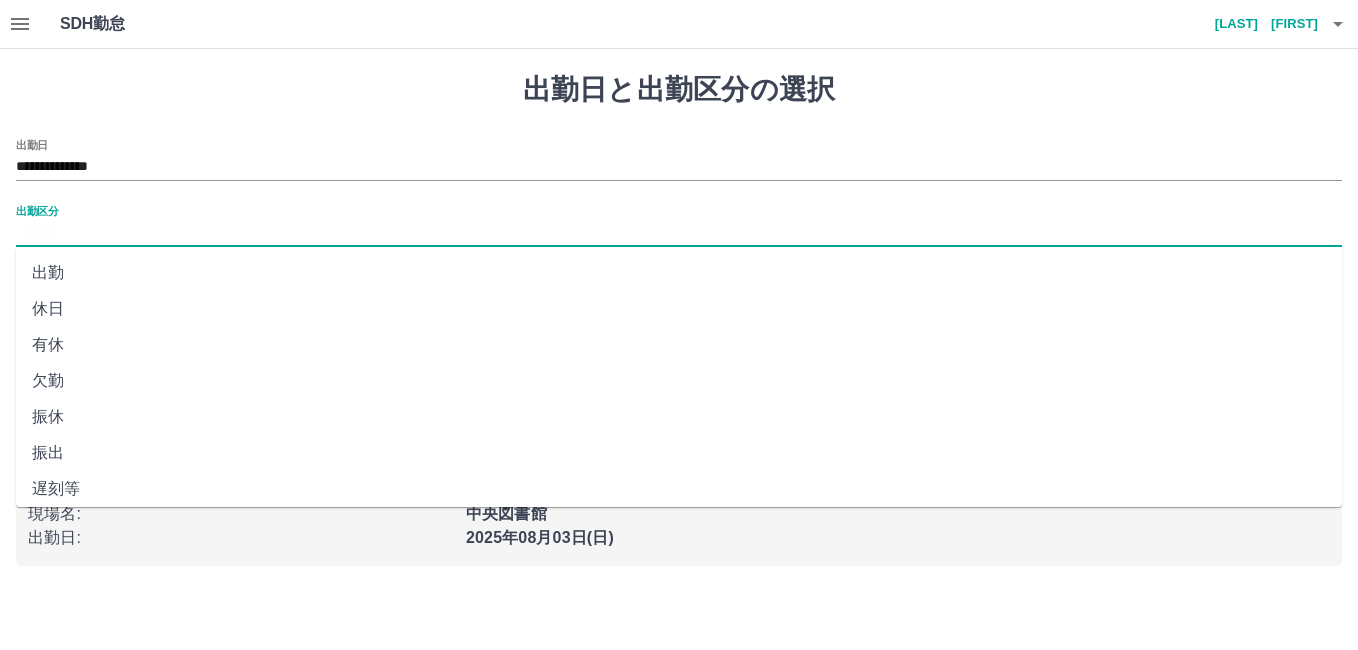 click on "休日" at bounding box center (679, 309) 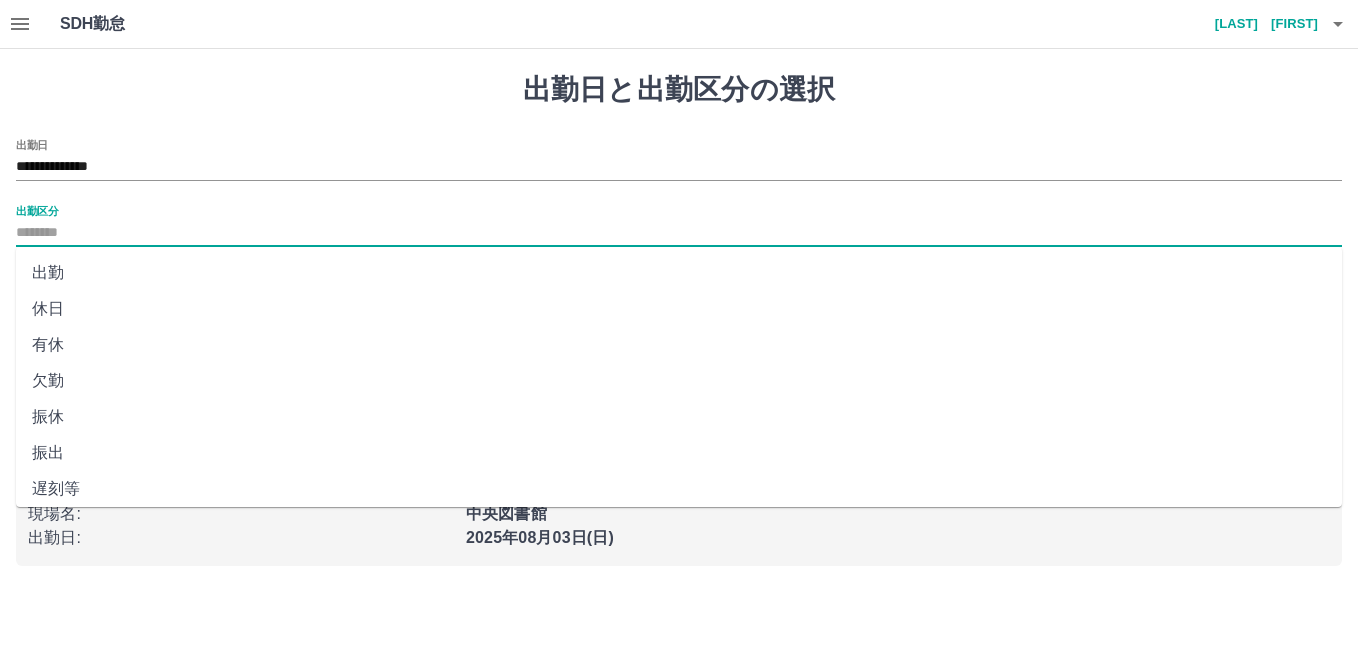 type on "**" 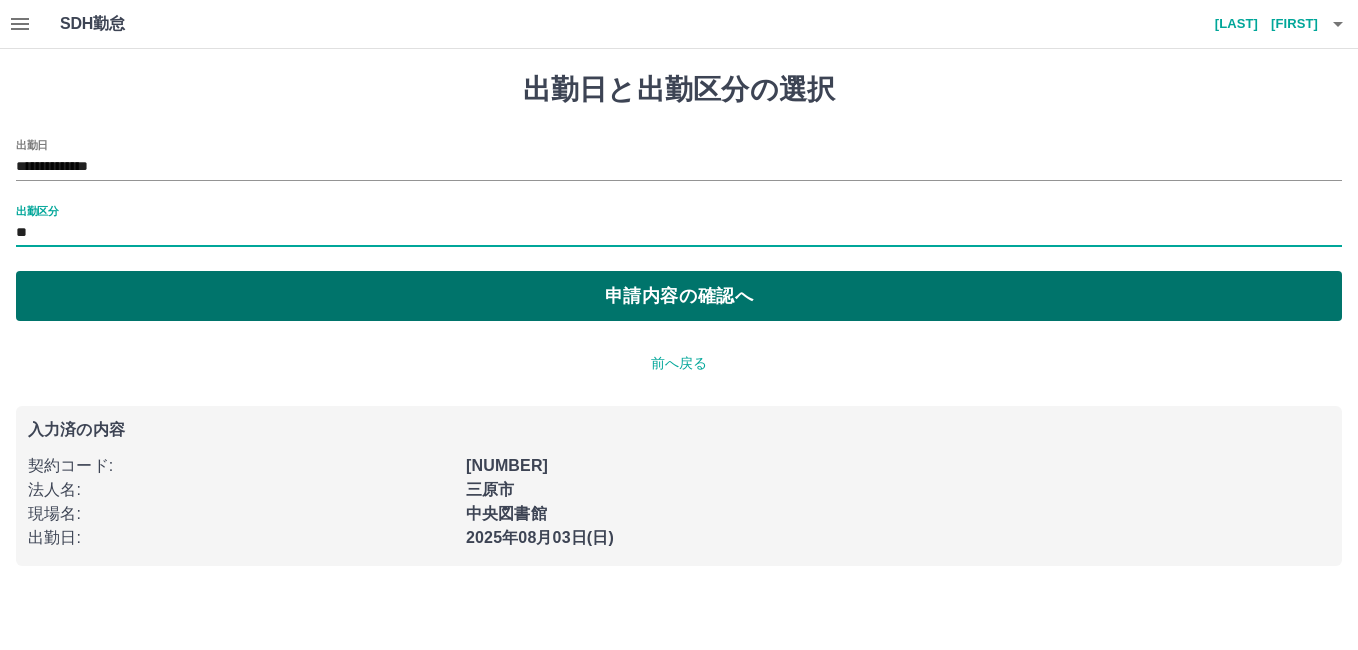 click on "申請内容の確認へ" at bounding box center (679, 296) 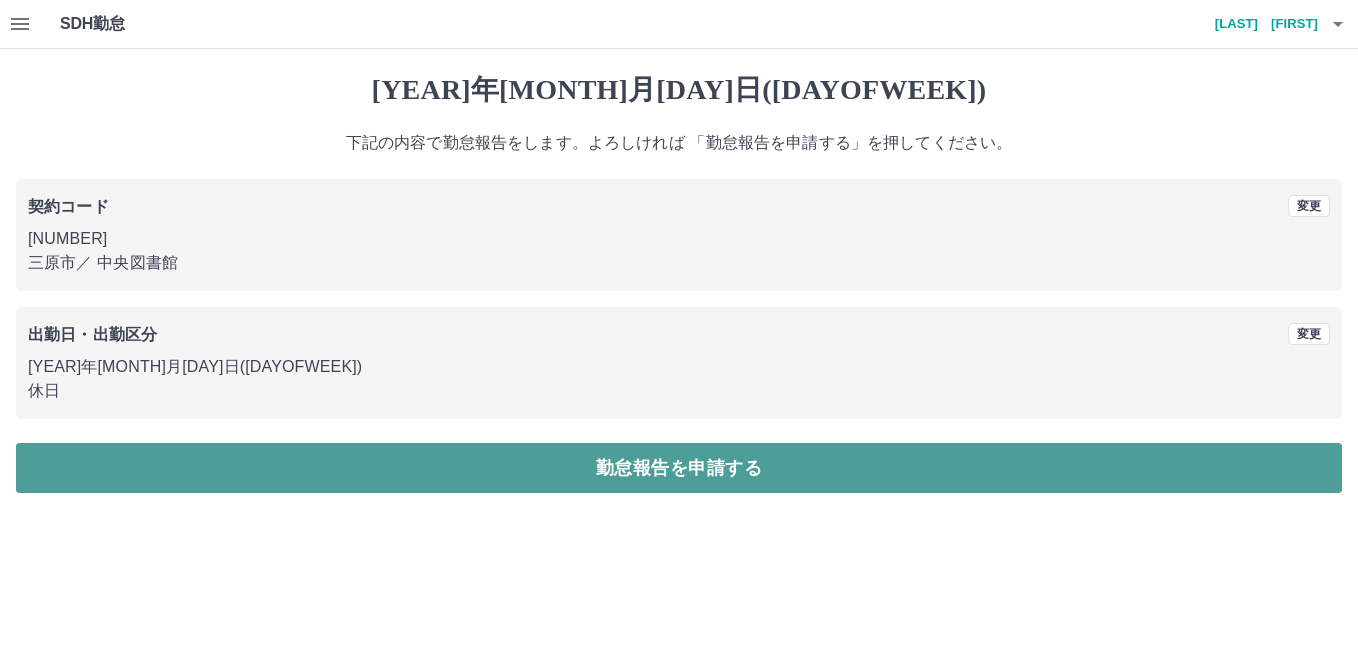 click on "勤怠報告を申請する" at bounding box center (679, 468) 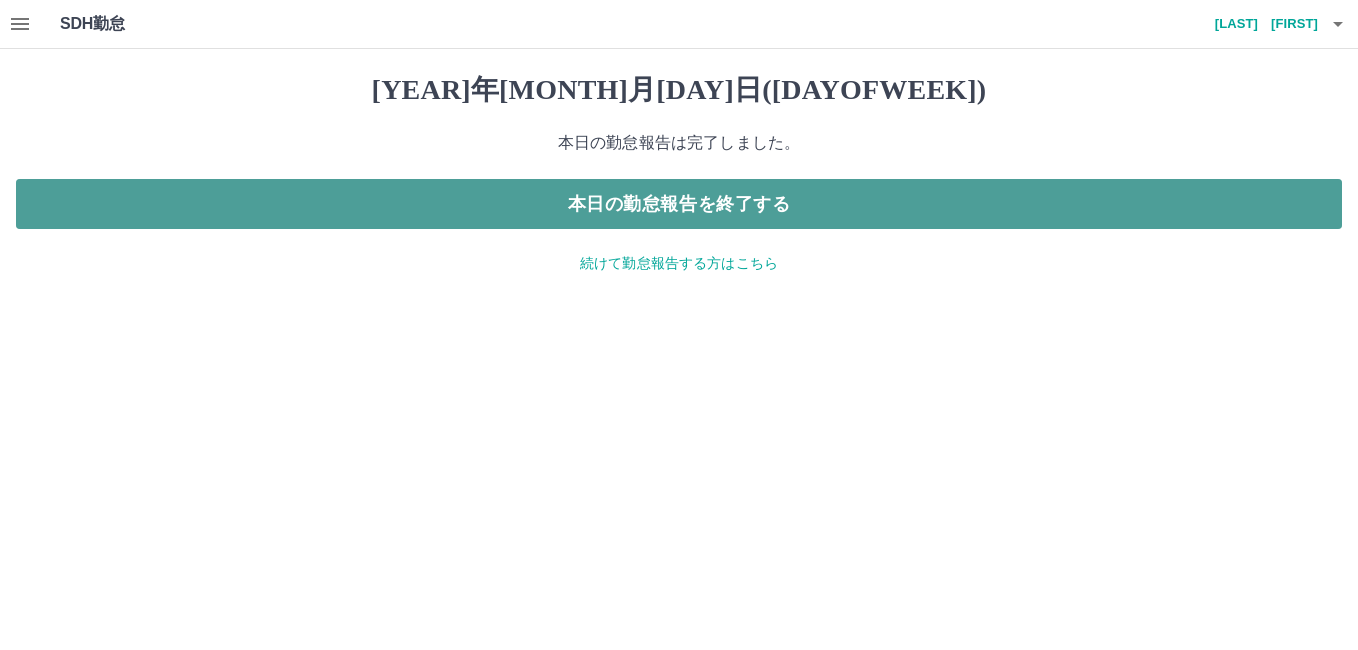 click on "本日の勤怠報告を終了する" at bounding box center [679, 204] 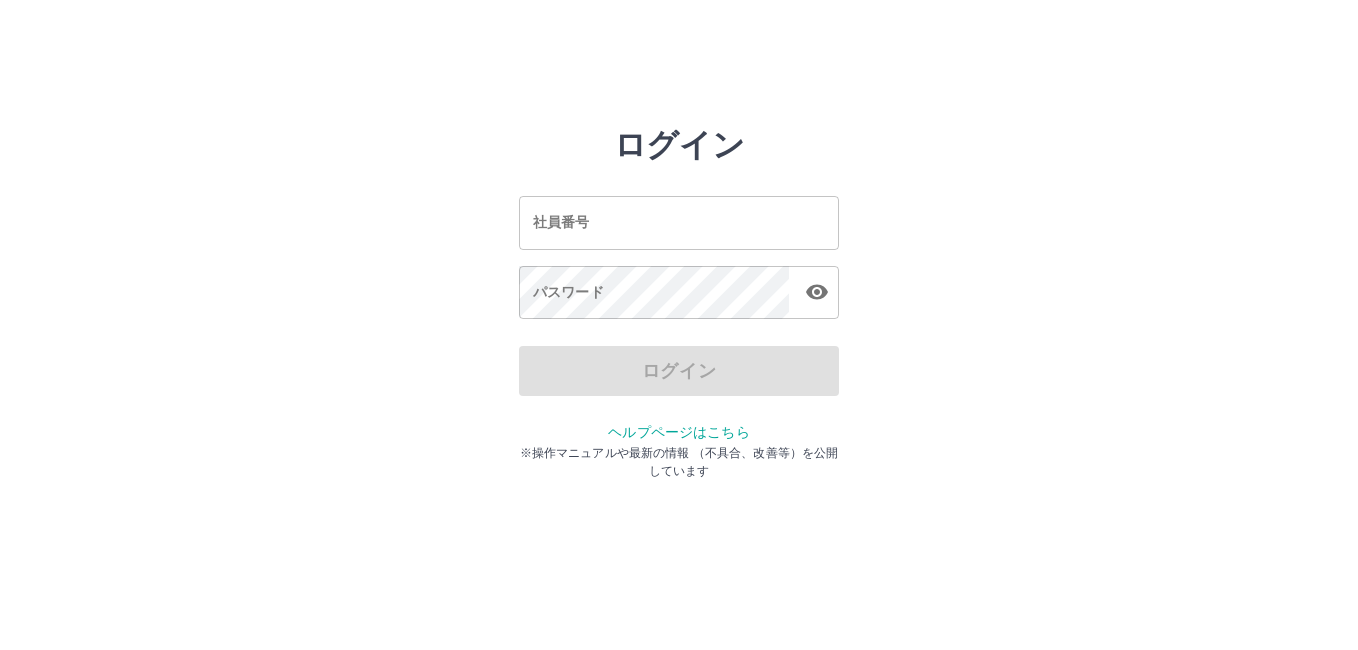 scroll, scrollTop: 0, scrollLeft: 0, axis: both 